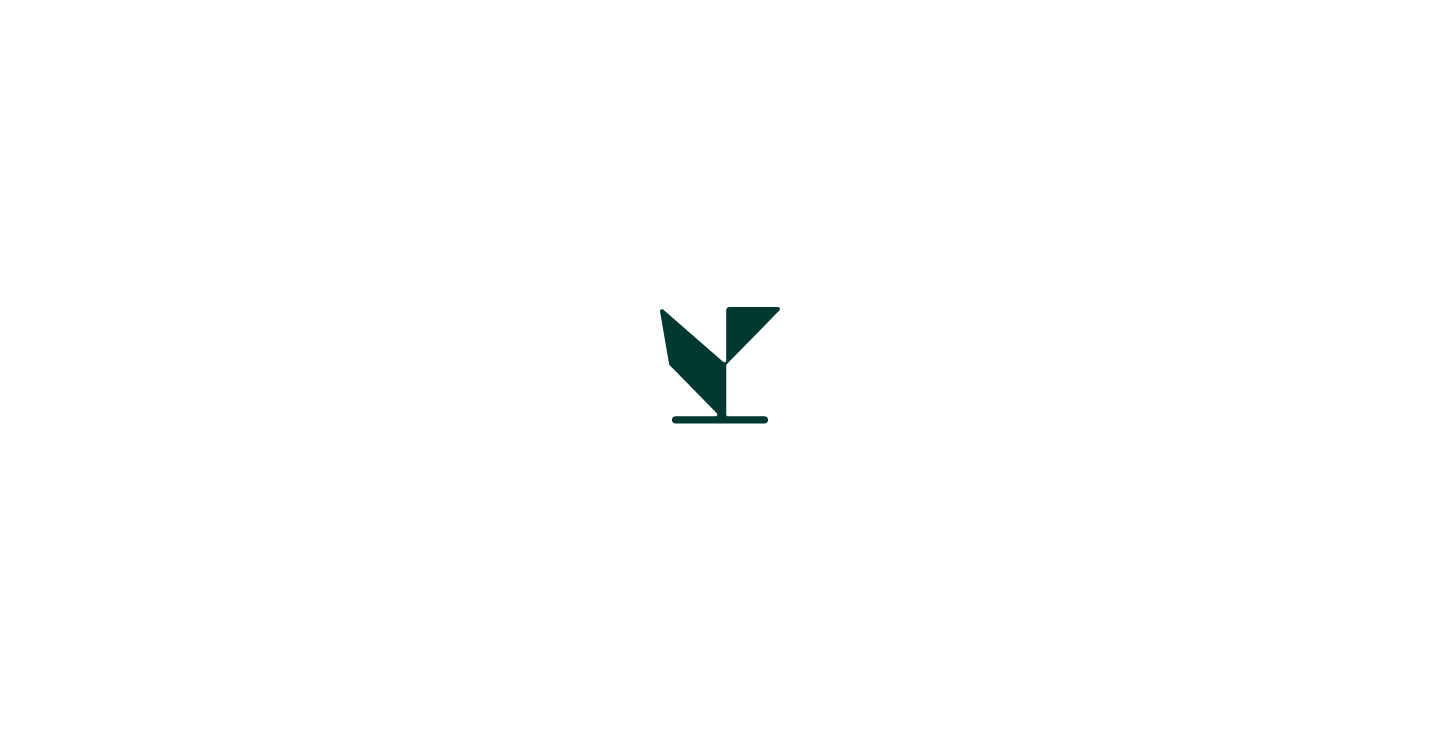 scroll, scrollTop: 0, scrollLeft: 0, axis: both 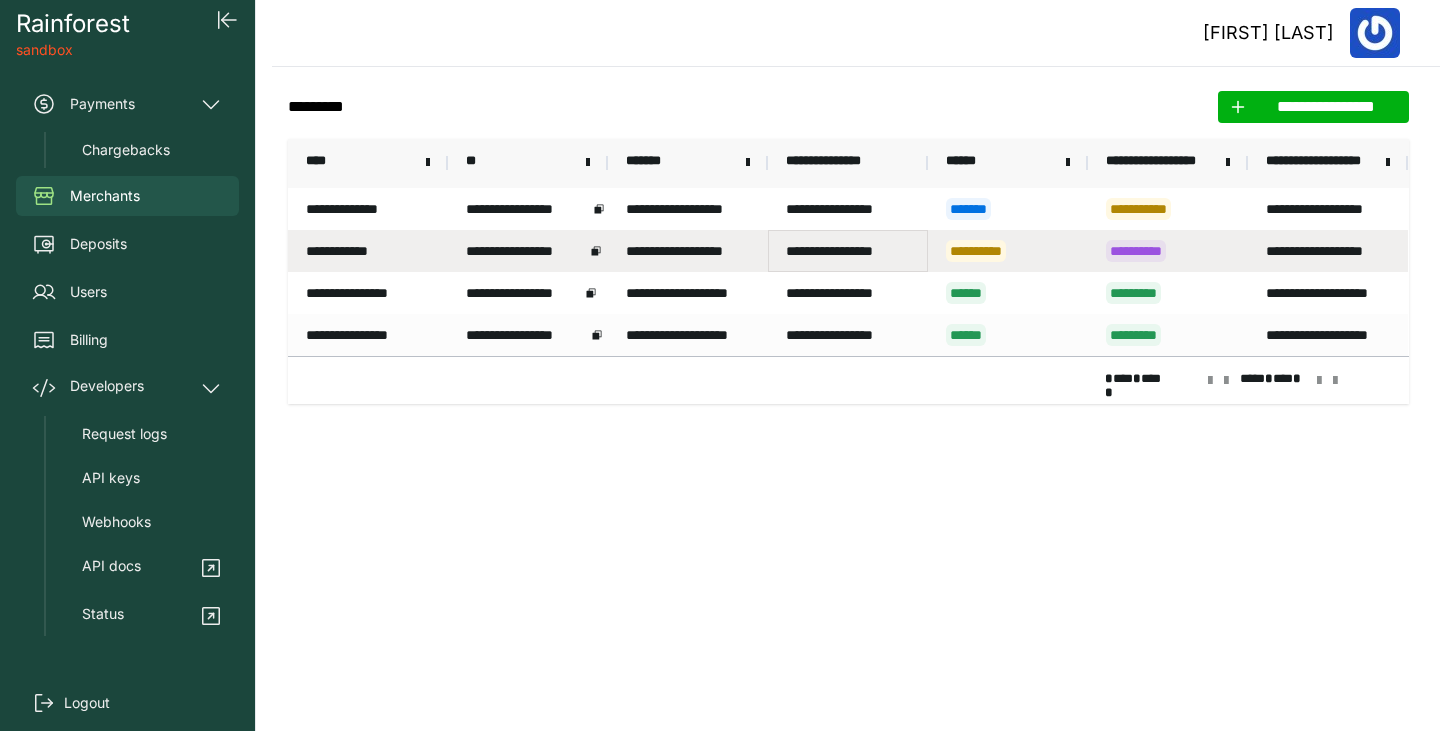 click on "**********" at bounding box center [848, 251] 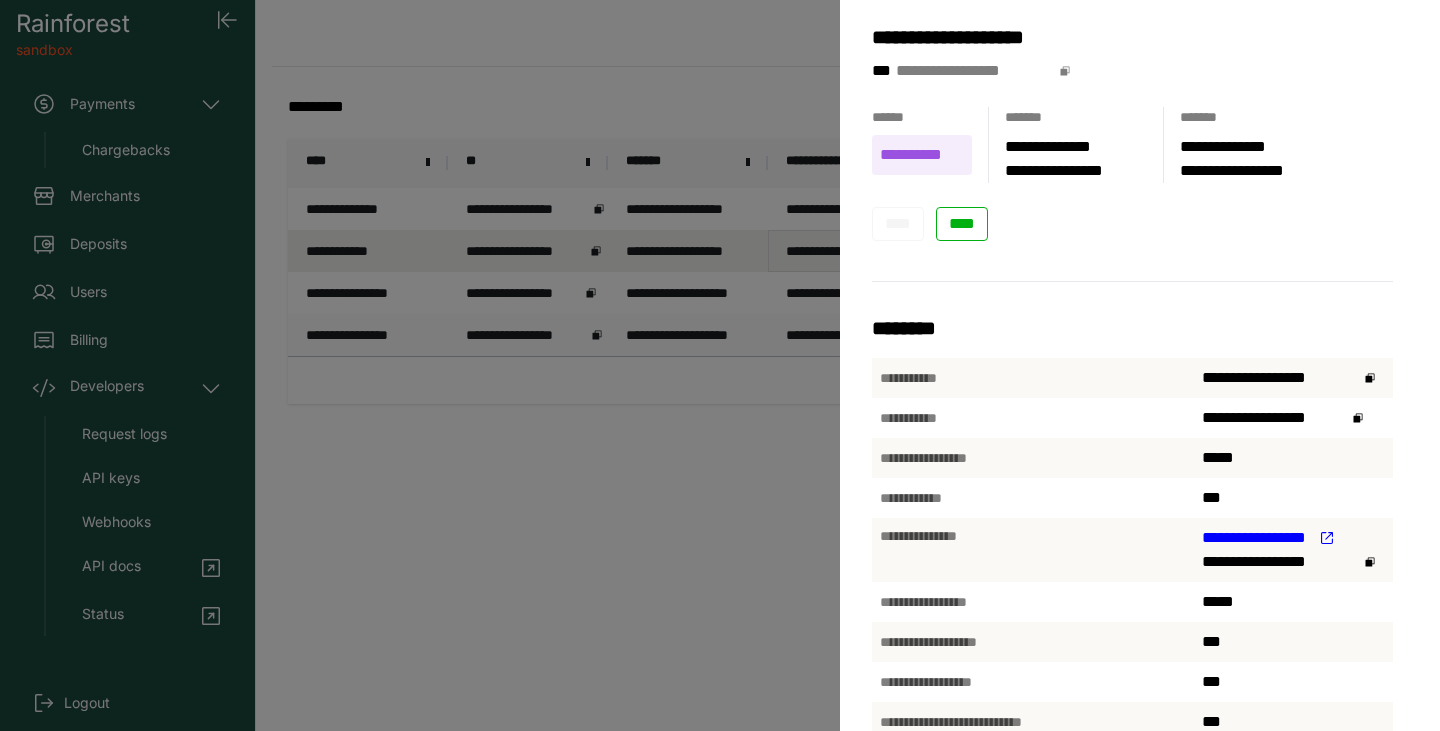 scroll, scrollTop: 314, scrollLeft: 0, axis: vertical 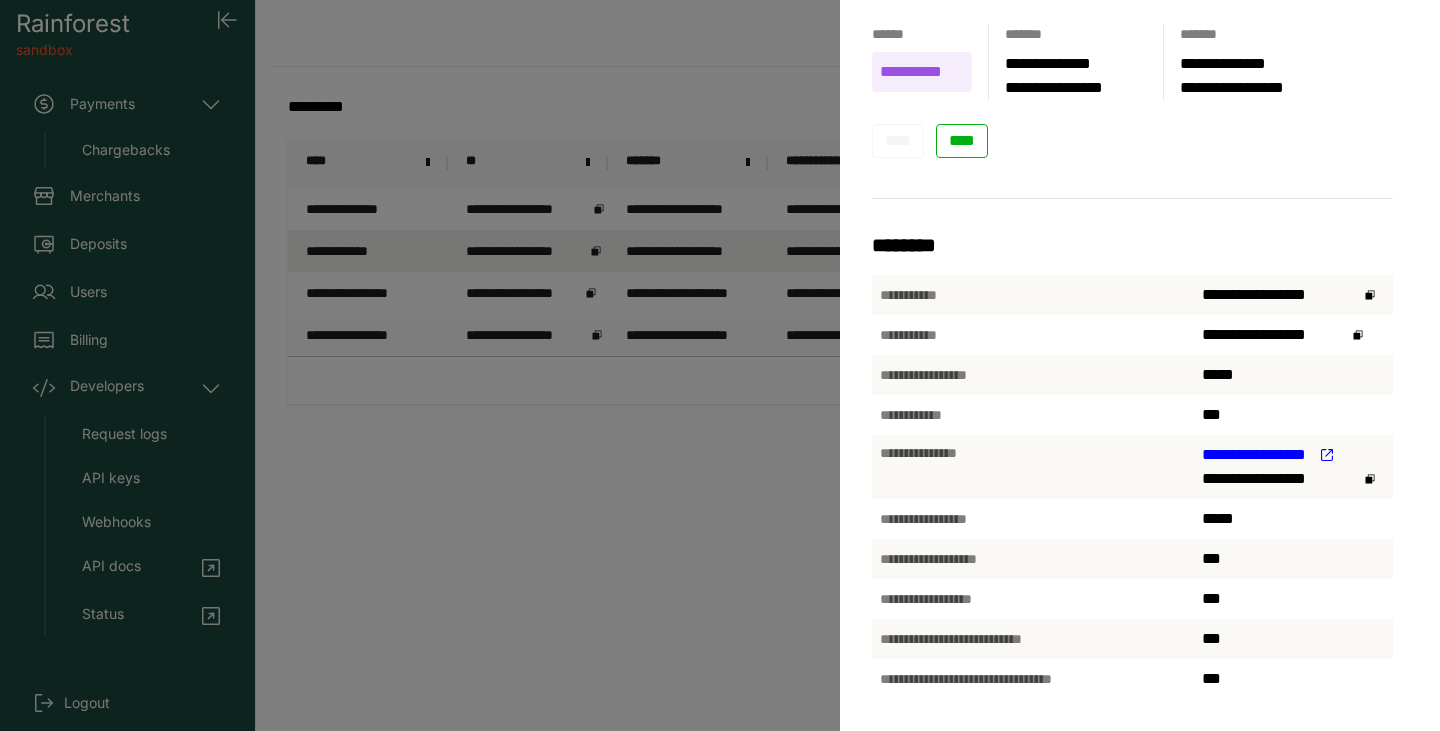 click on "**********" at bounding box center [1256, 455] 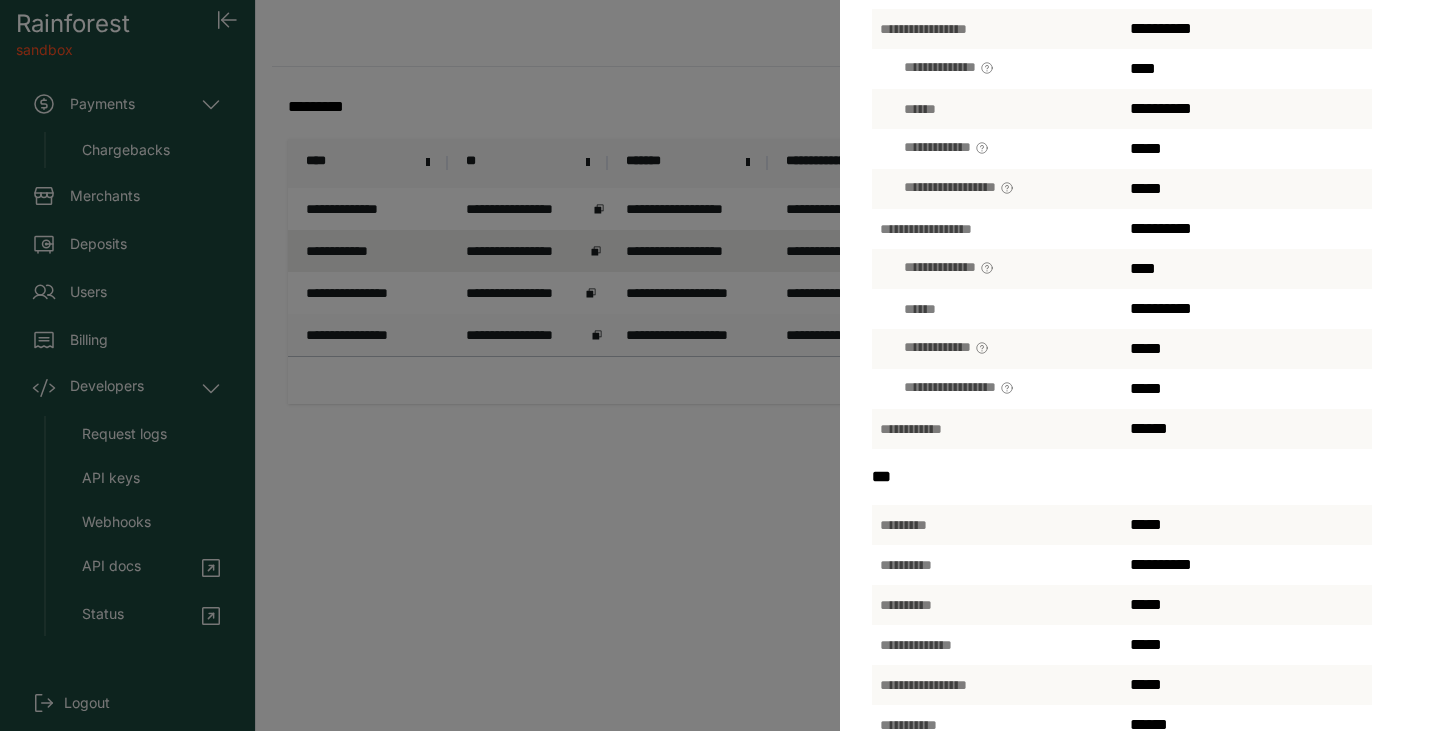 scroll, scrollTop: 0, scrollLeft: 0, axis: both 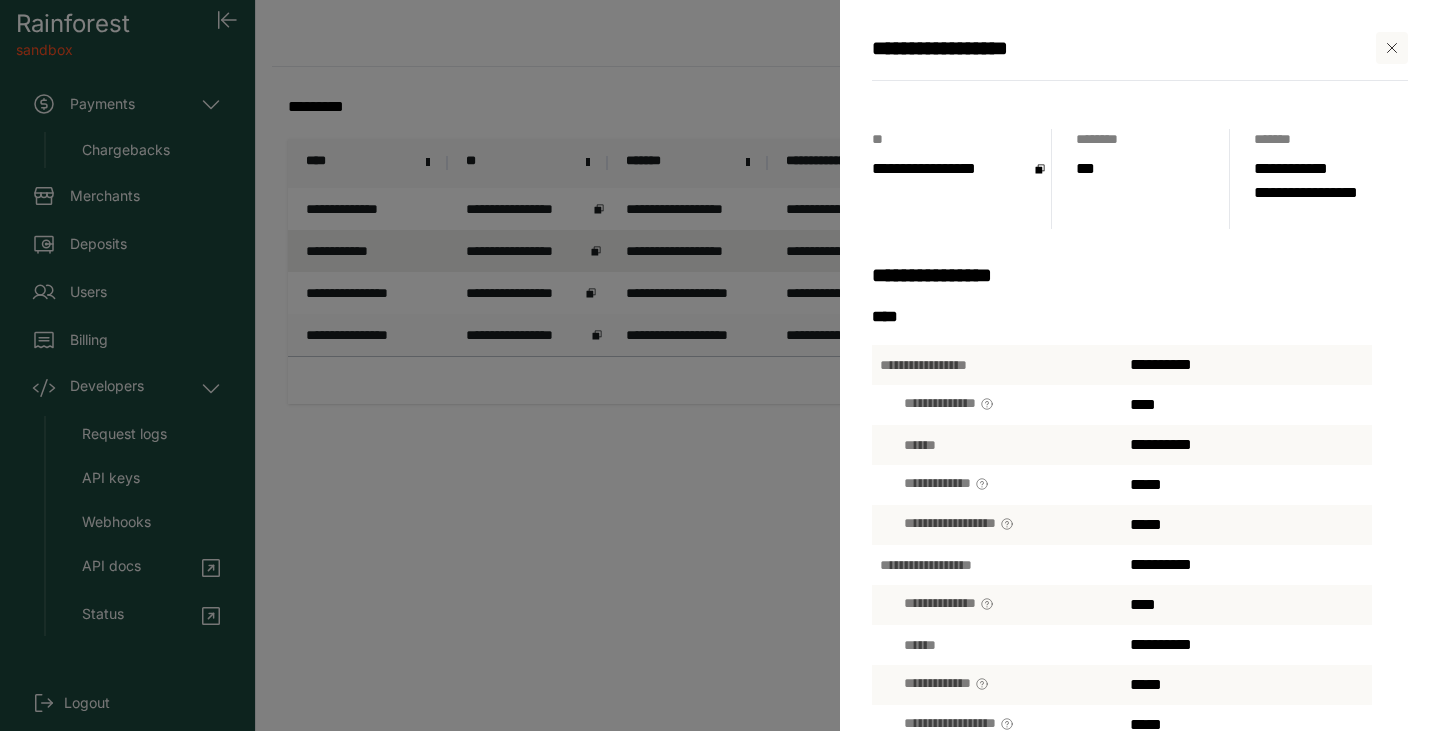 click 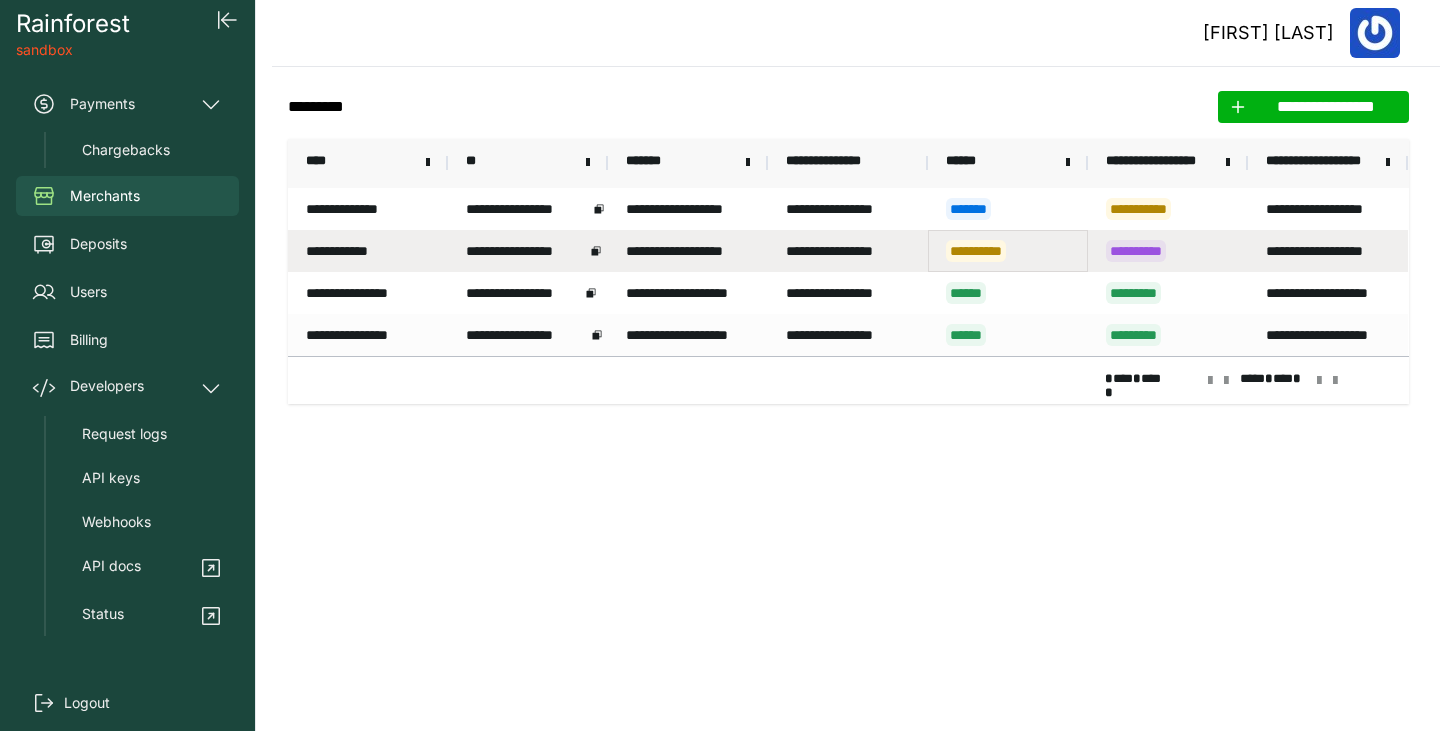 click on "**********" at bounding box center (1008, 251) 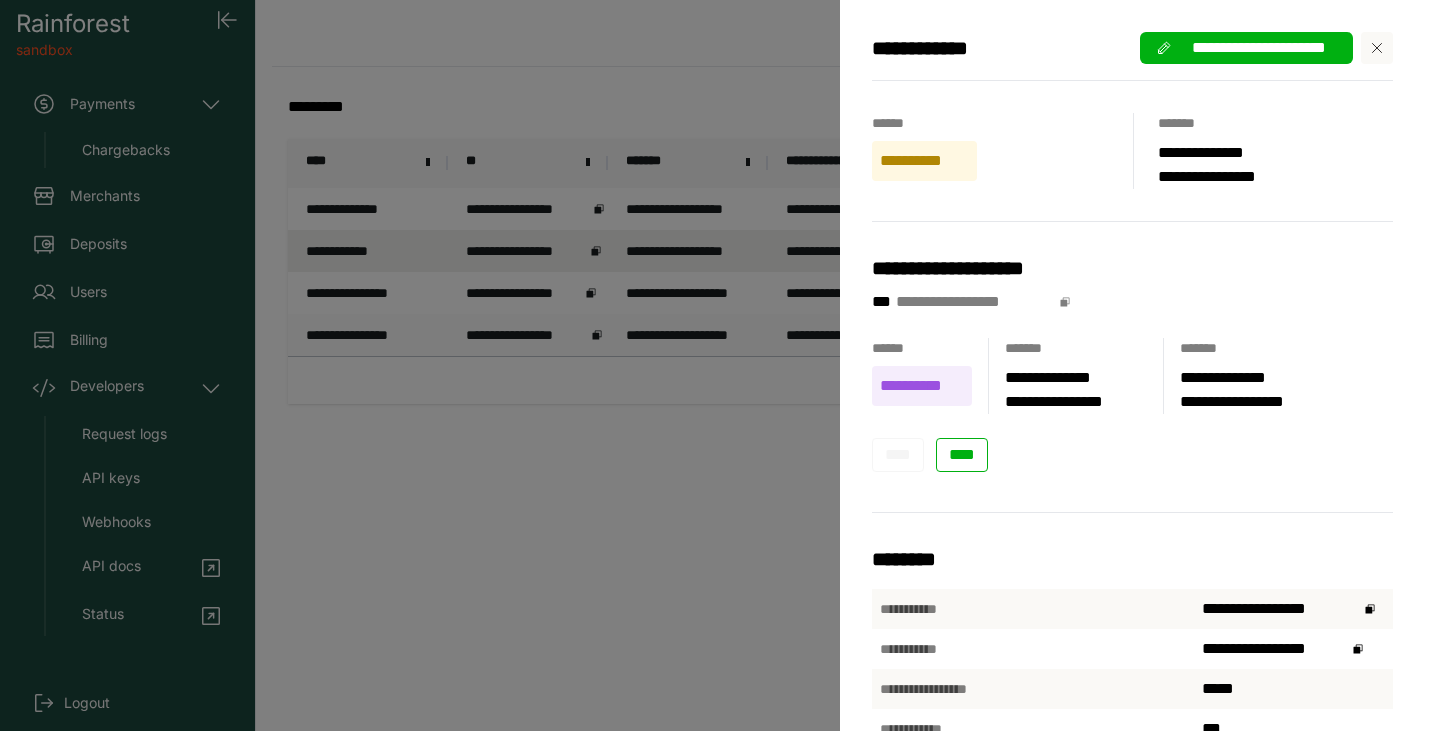 click on "**********" at bounding box center (1258, 48) 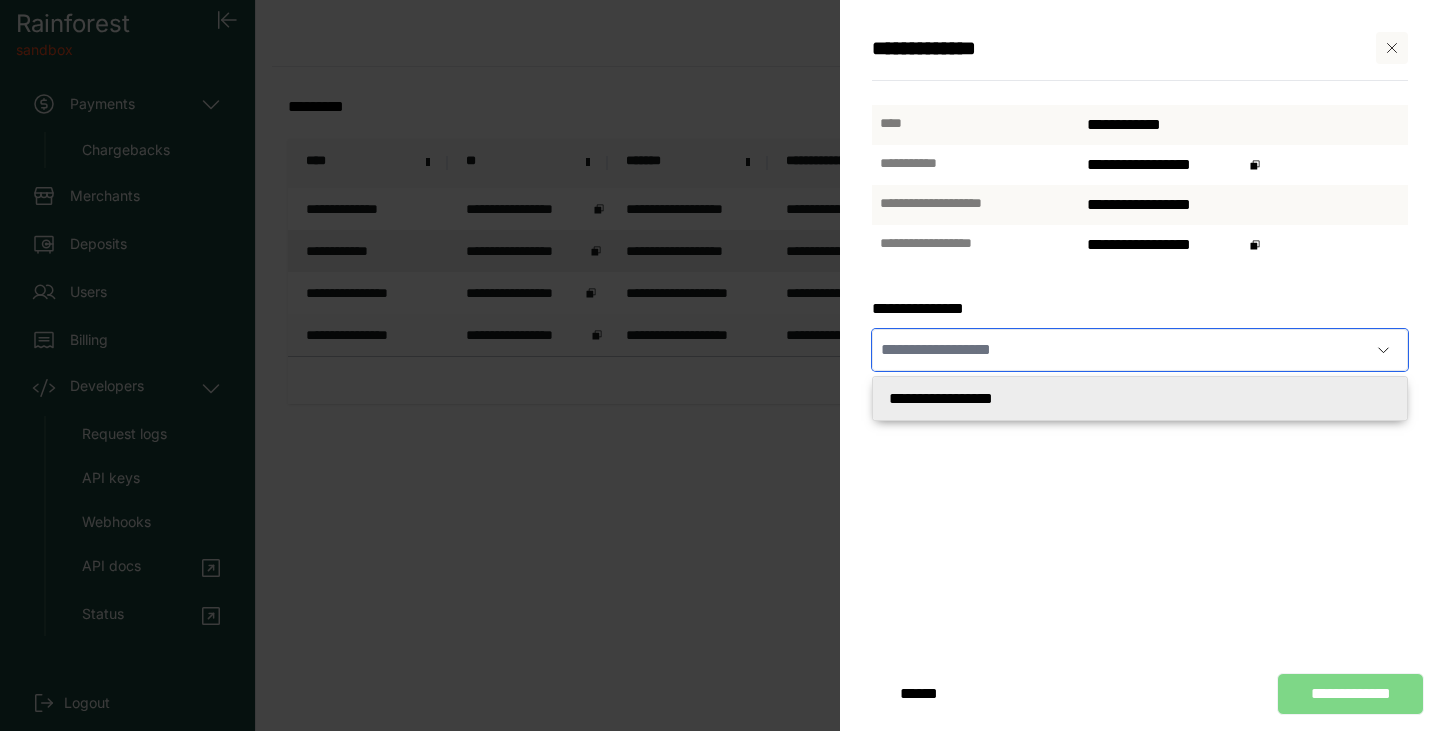 click at bounding box center (1120, 350) 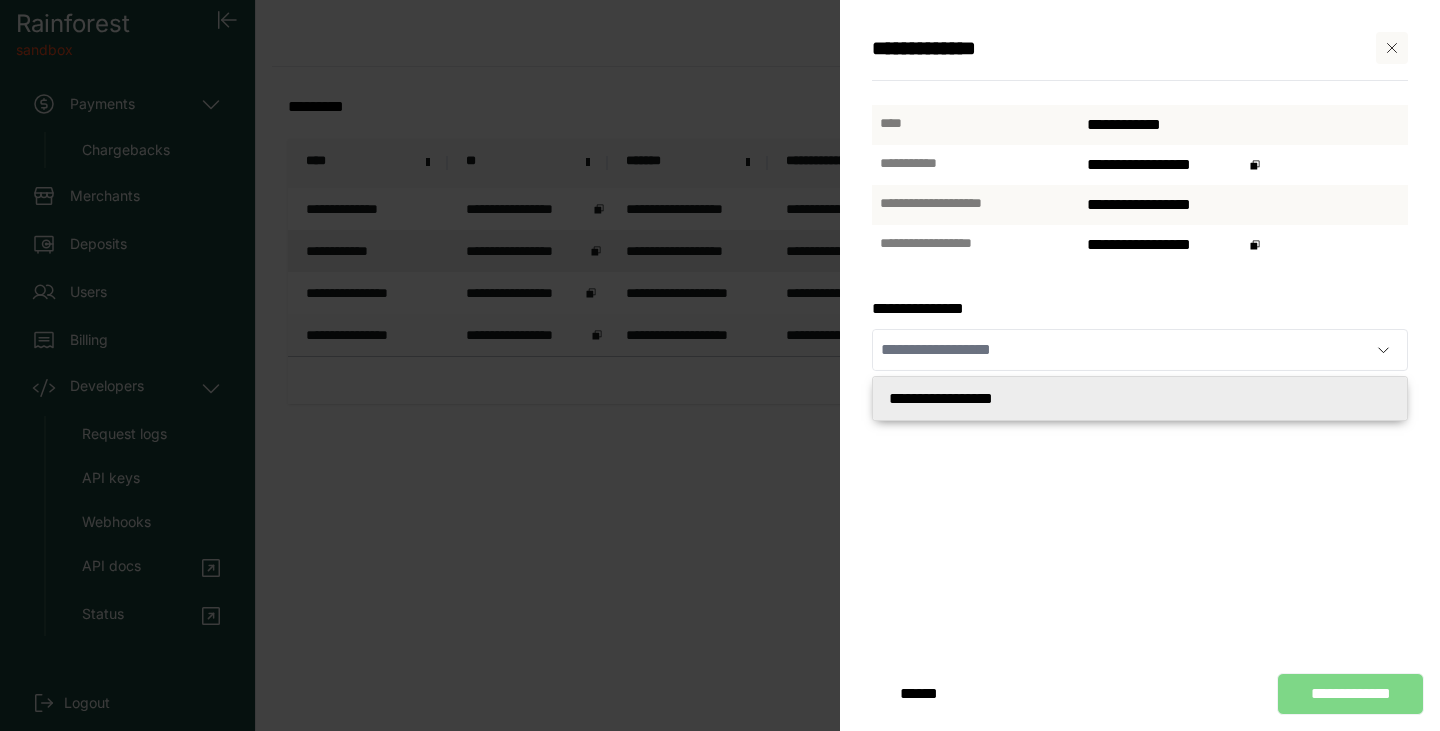 type on "**********" 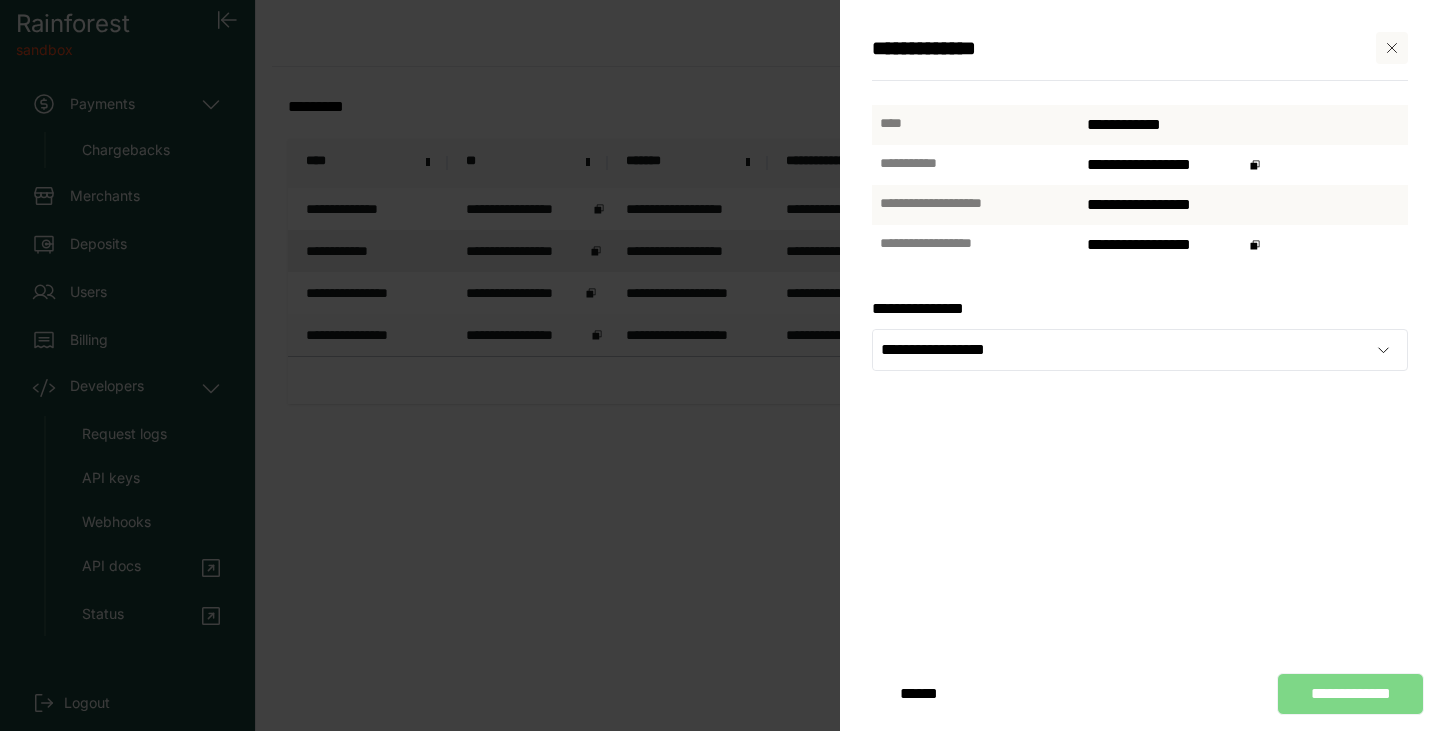 click on "**********" at bounding box center (1140, 365) 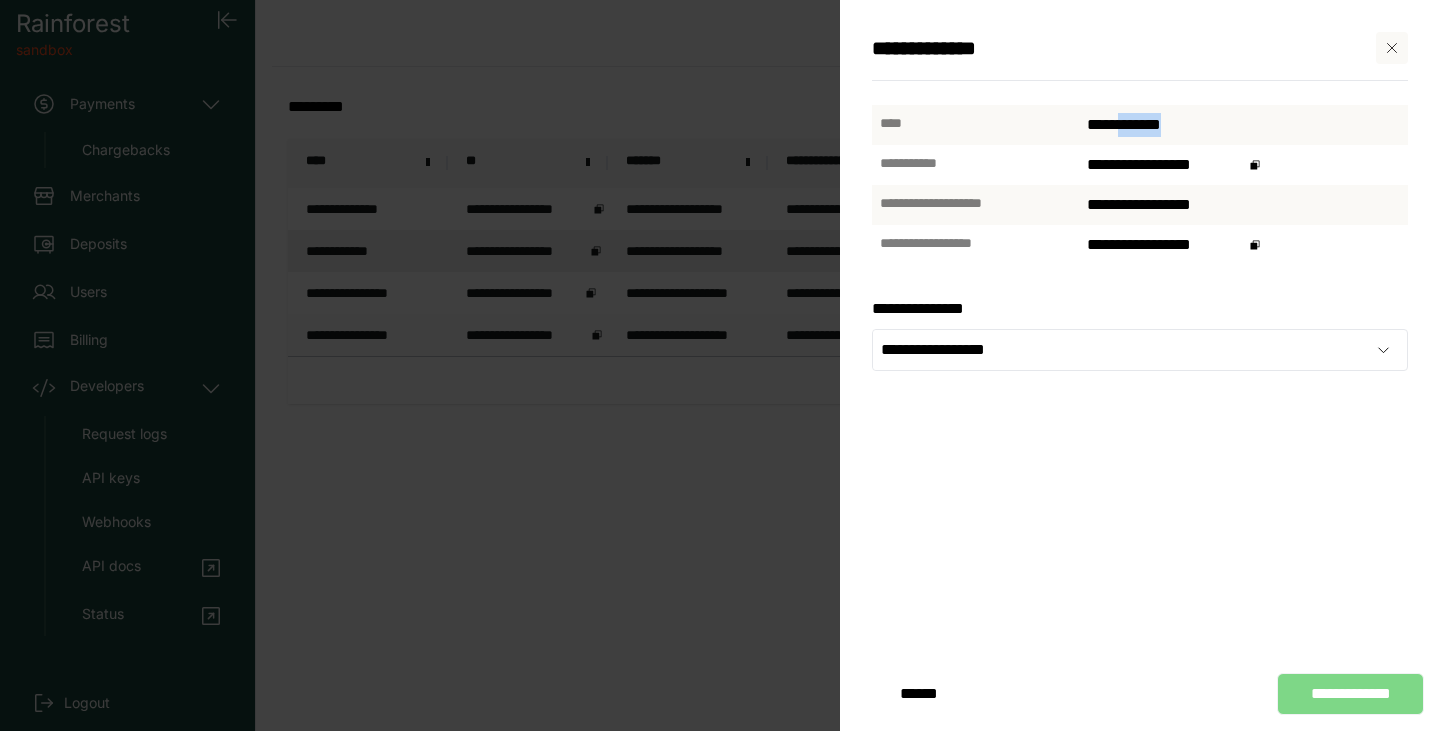 click on "**********" at bounding box center [1243, 125] 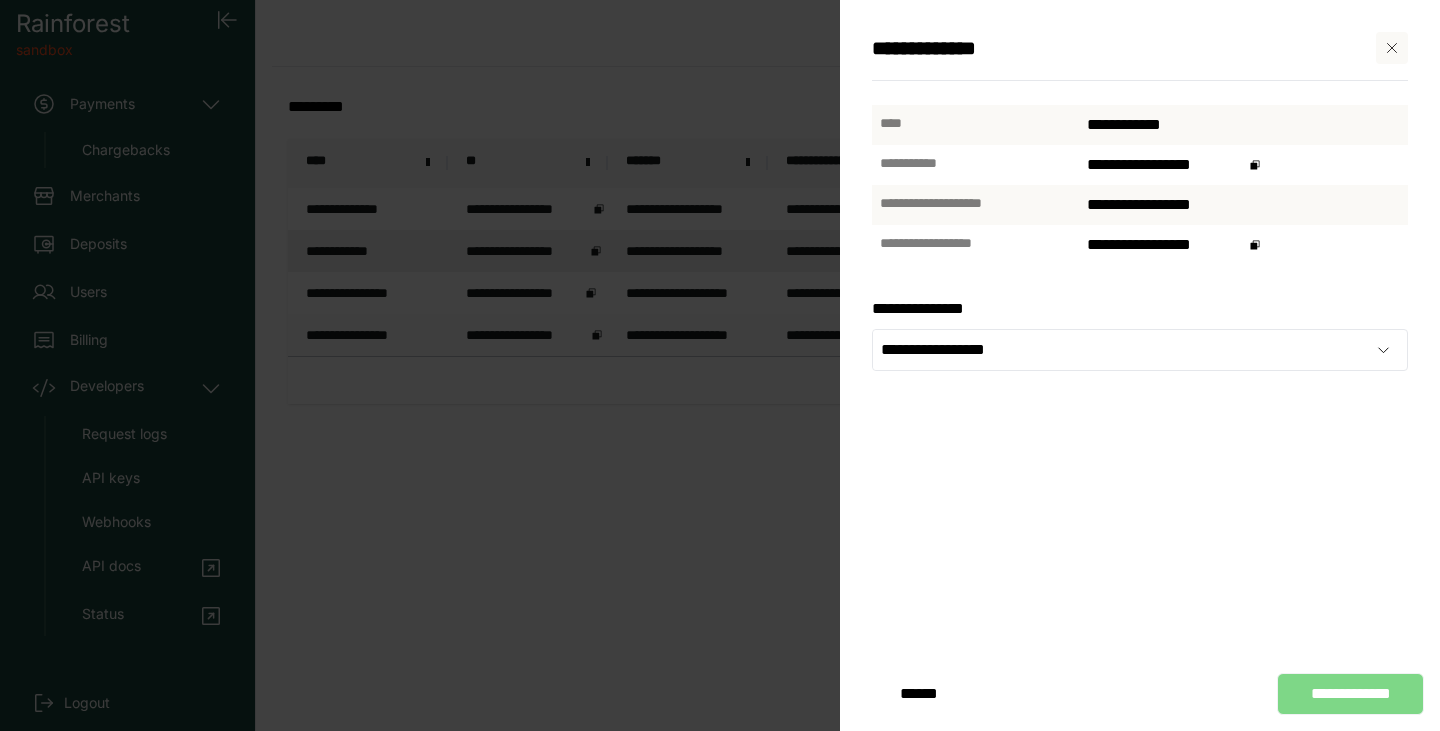 click on "**********" at bounding box center (975, 163) 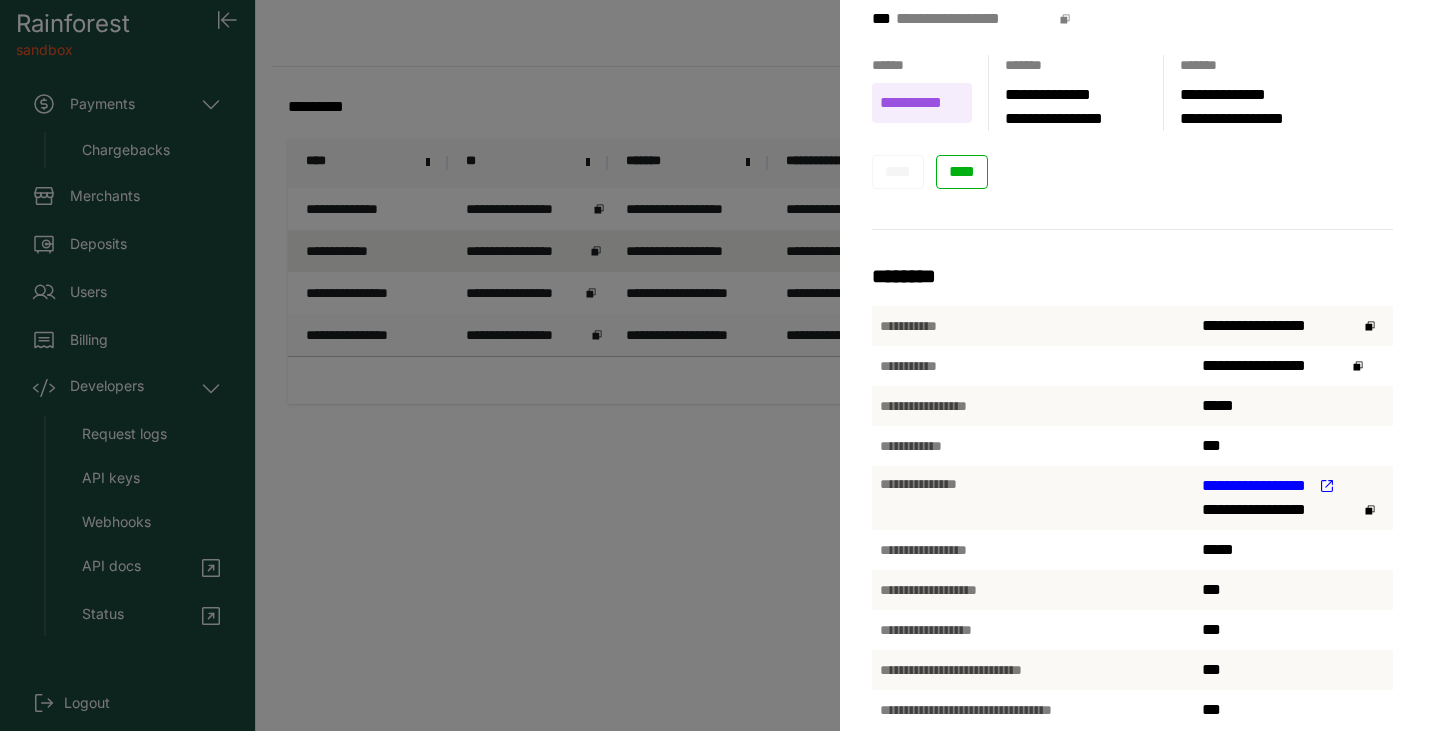 scroll, scrollTop: 314, scrollLeft: 0, axis: vertical 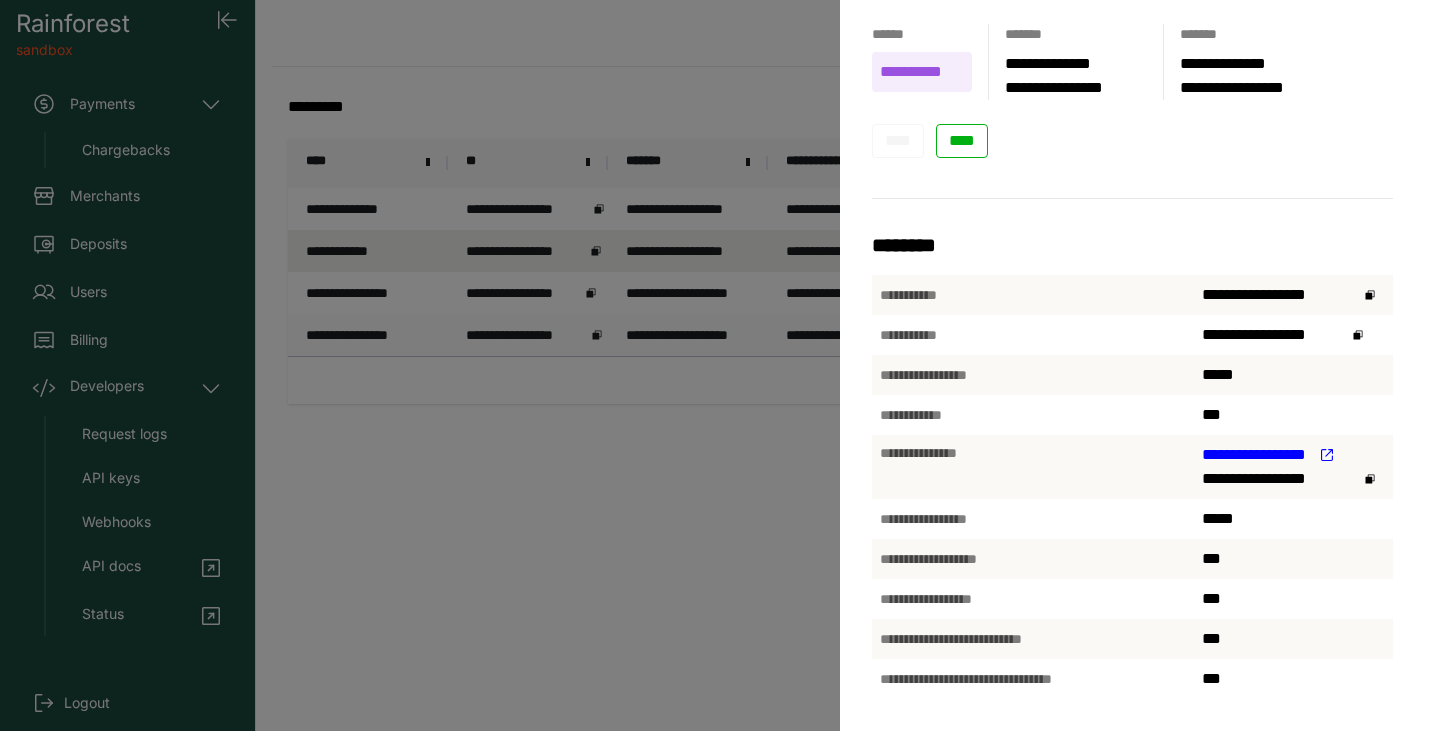 click on "**********" at bounding box center (720, 365) 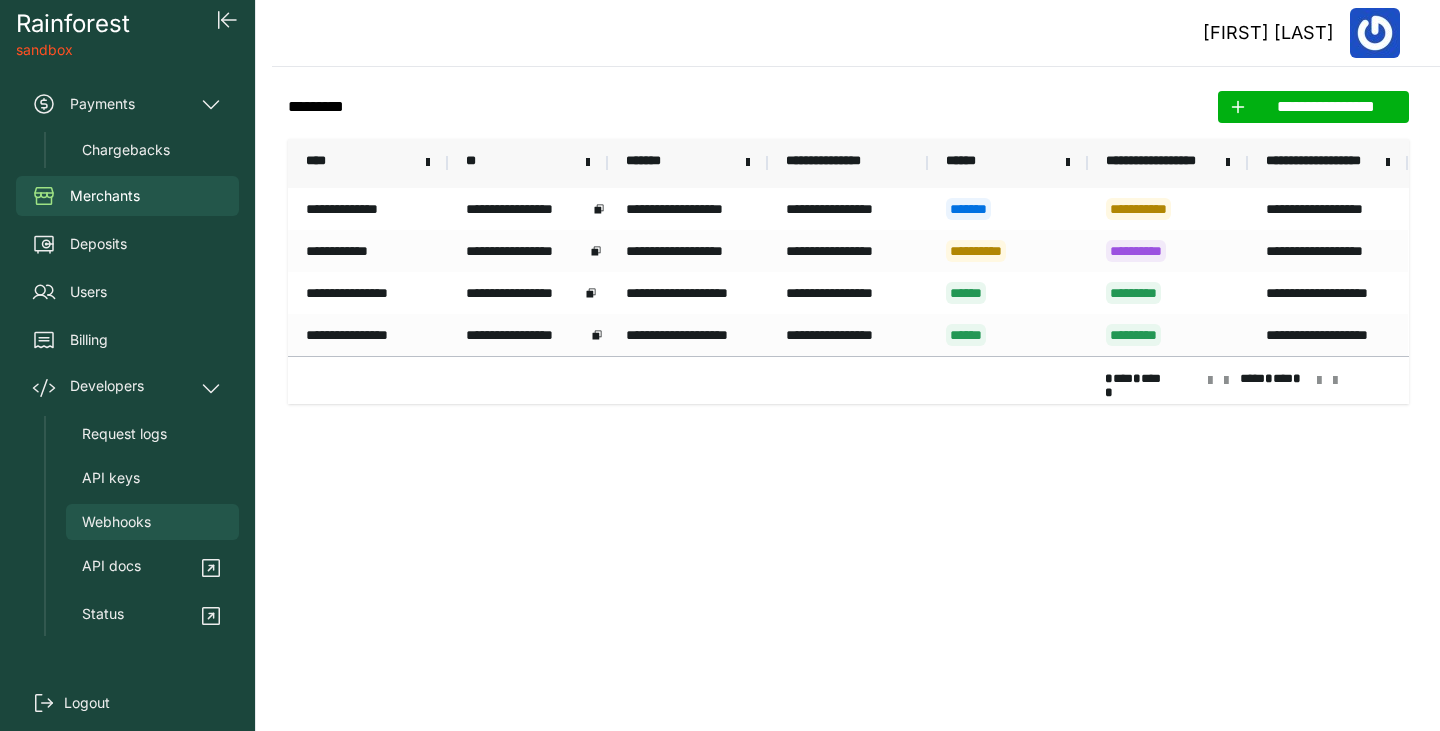 click on "Webhooks" at bounding box center [116, 522] 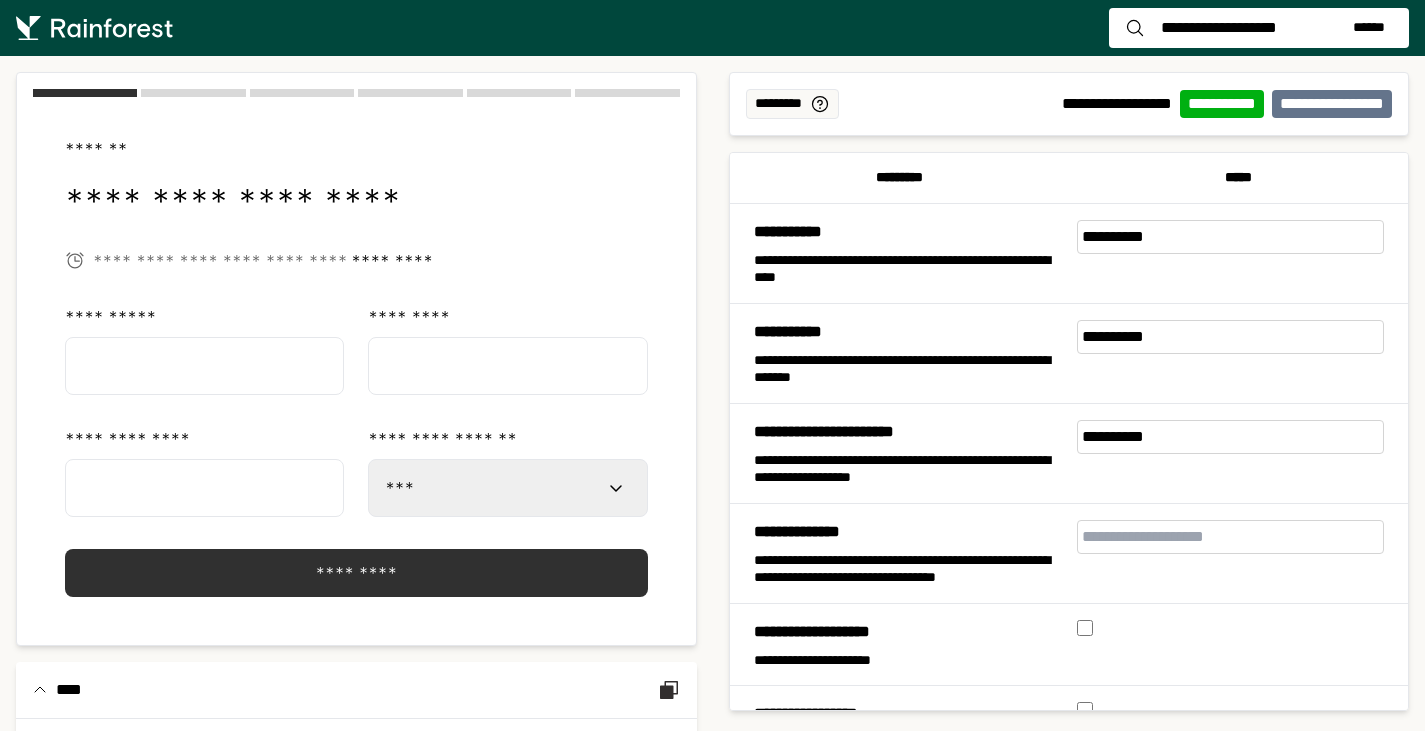 select on "***" 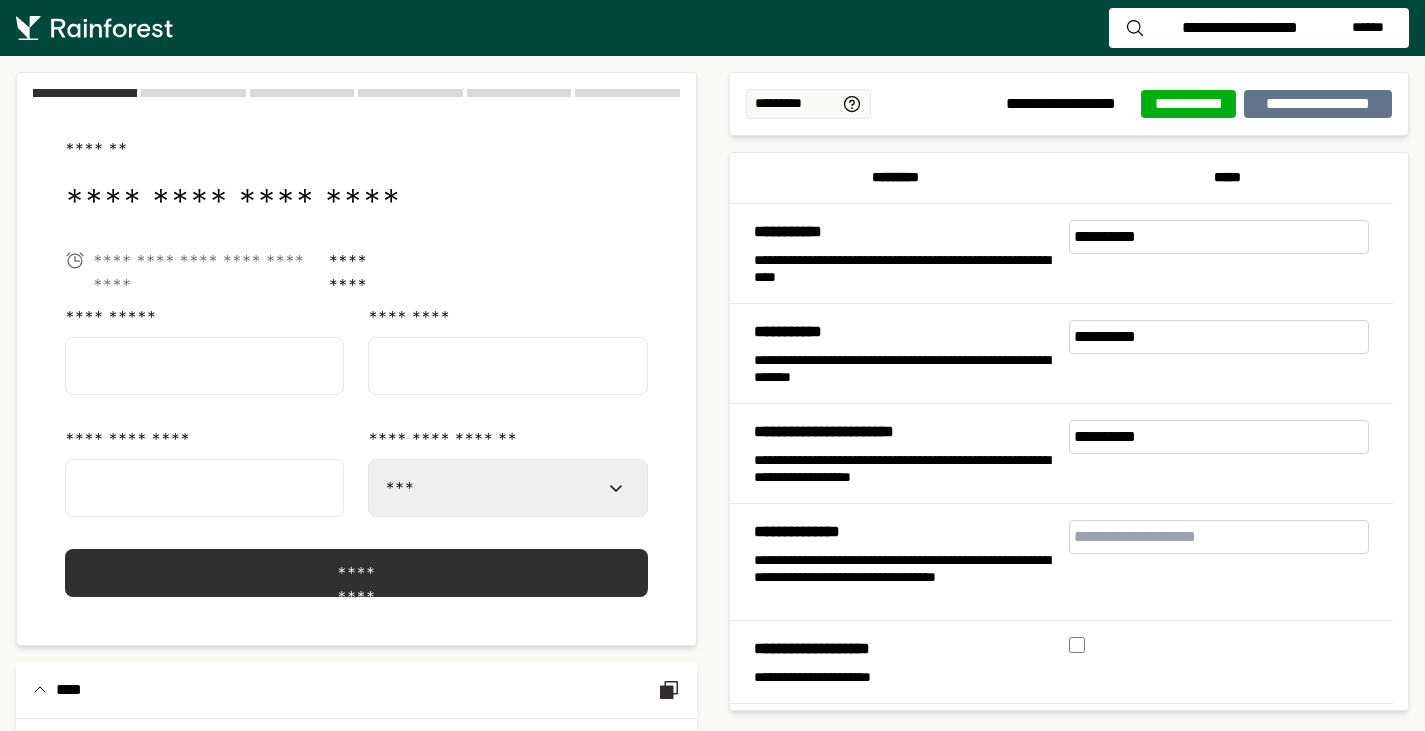 scroll, scrollTop: 156, scrollLeft: 0, axis: vertical 